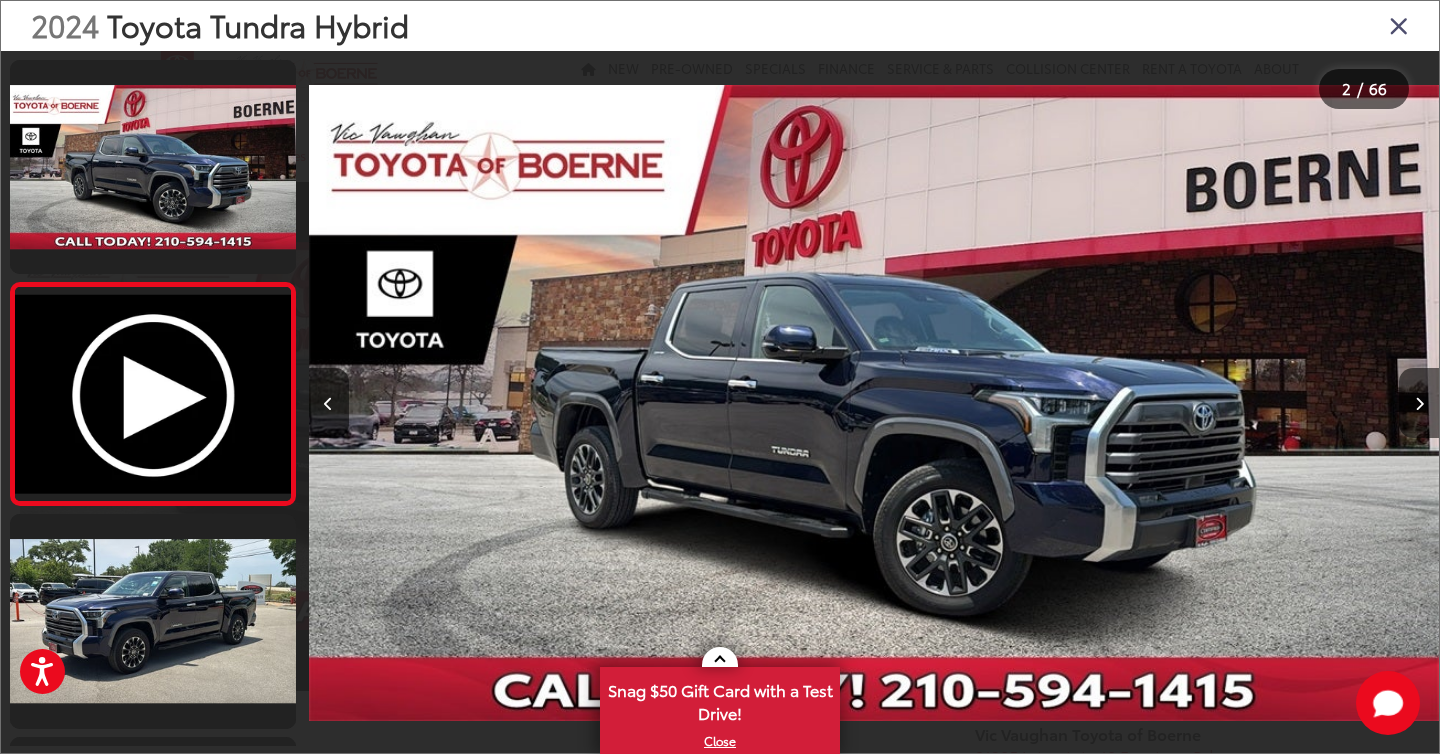 scroll, scrollTop: 0, scrollLeft: 0, axis: both 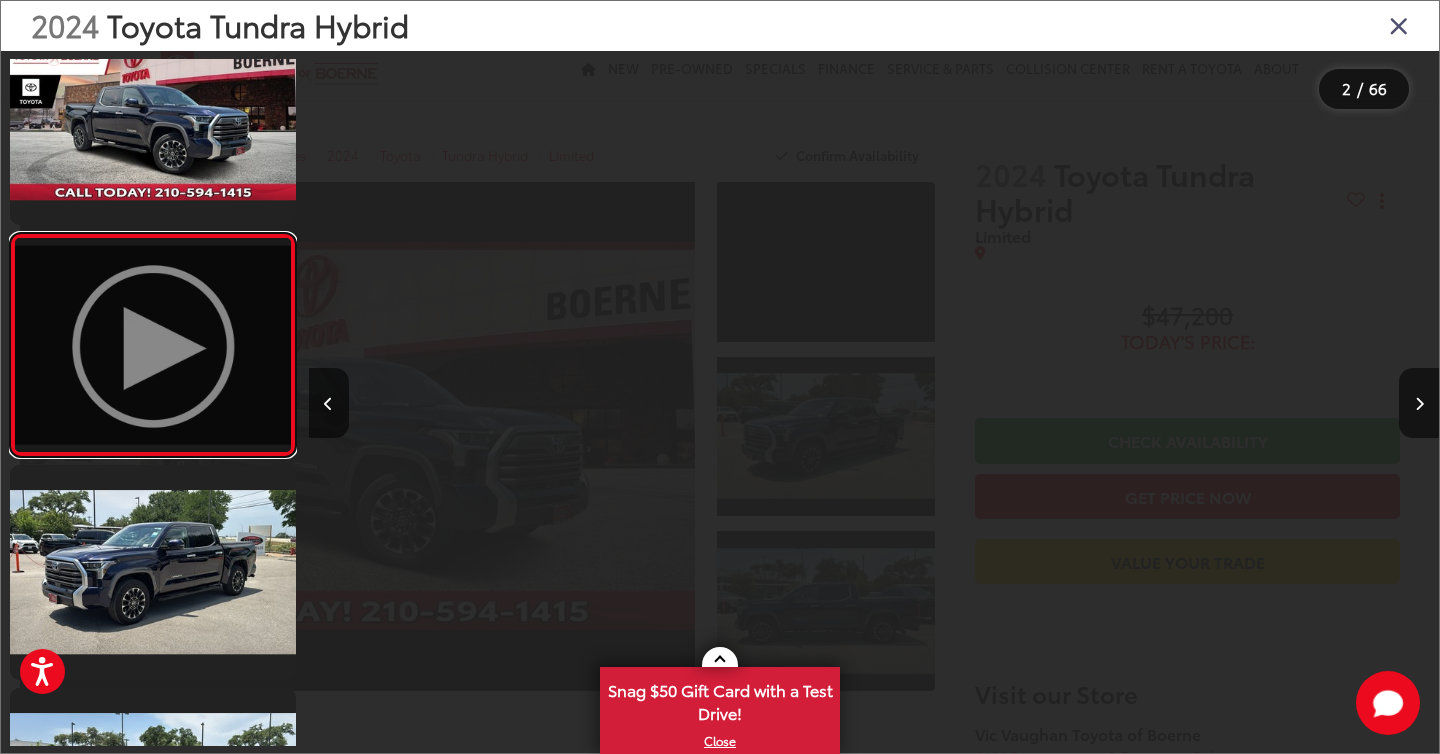 click at bounding box center (153, 345) 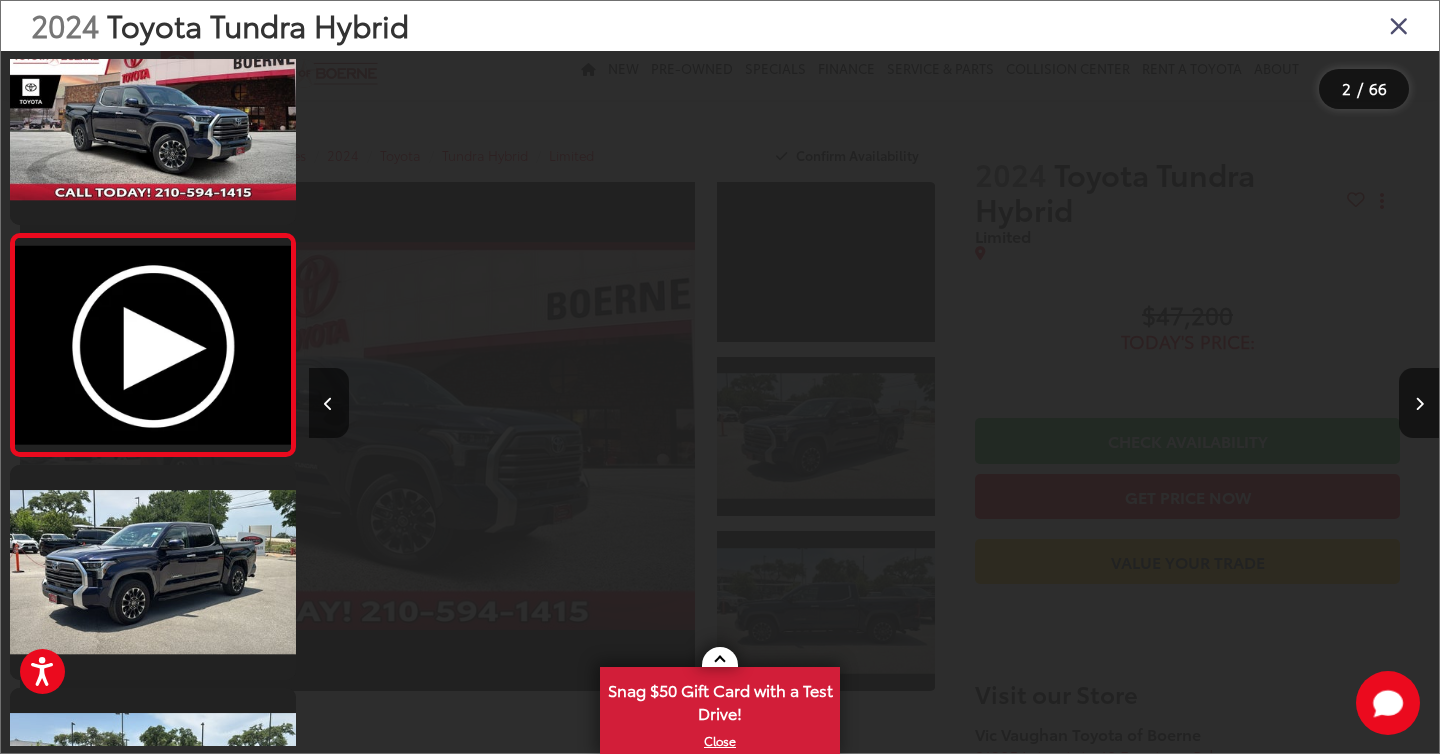 click on "2
/
66" at bounding box center (1364, 89) 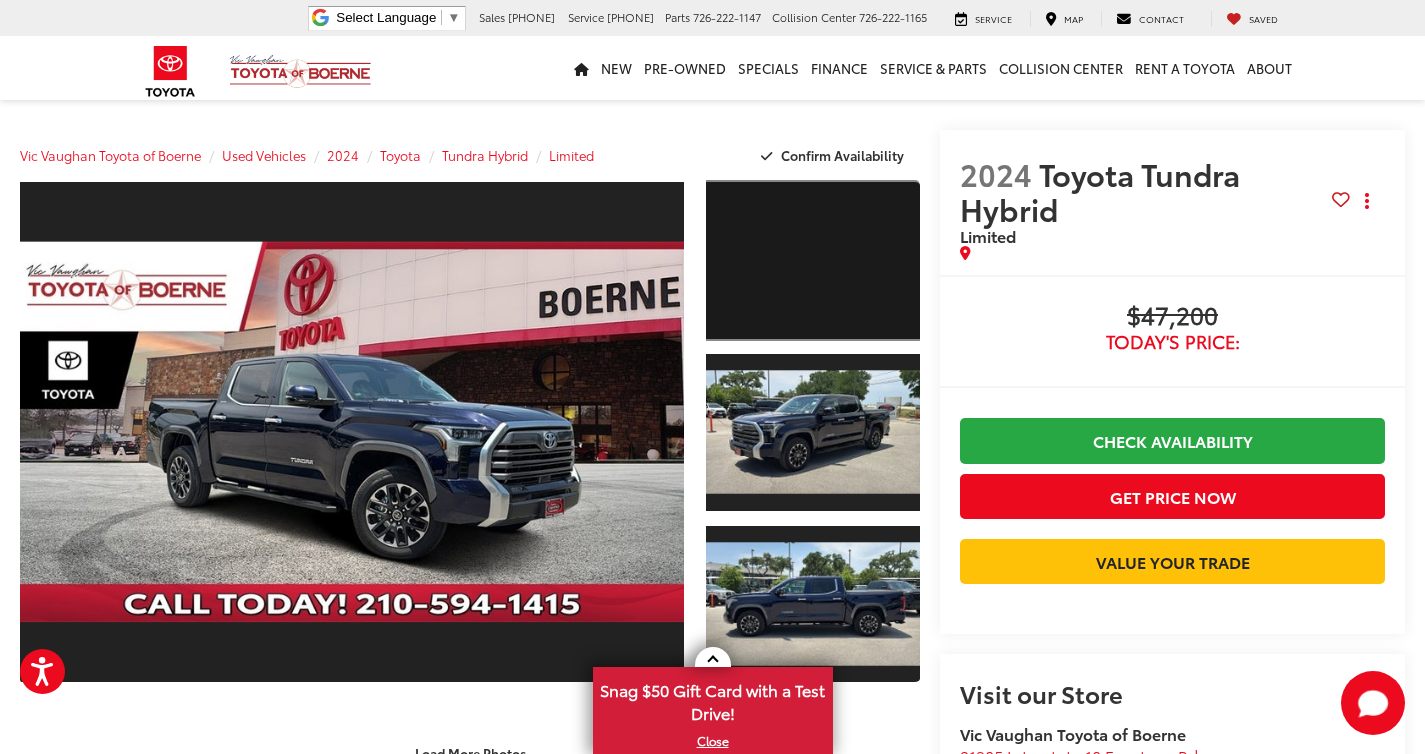 click at bounding box center [813, 260] 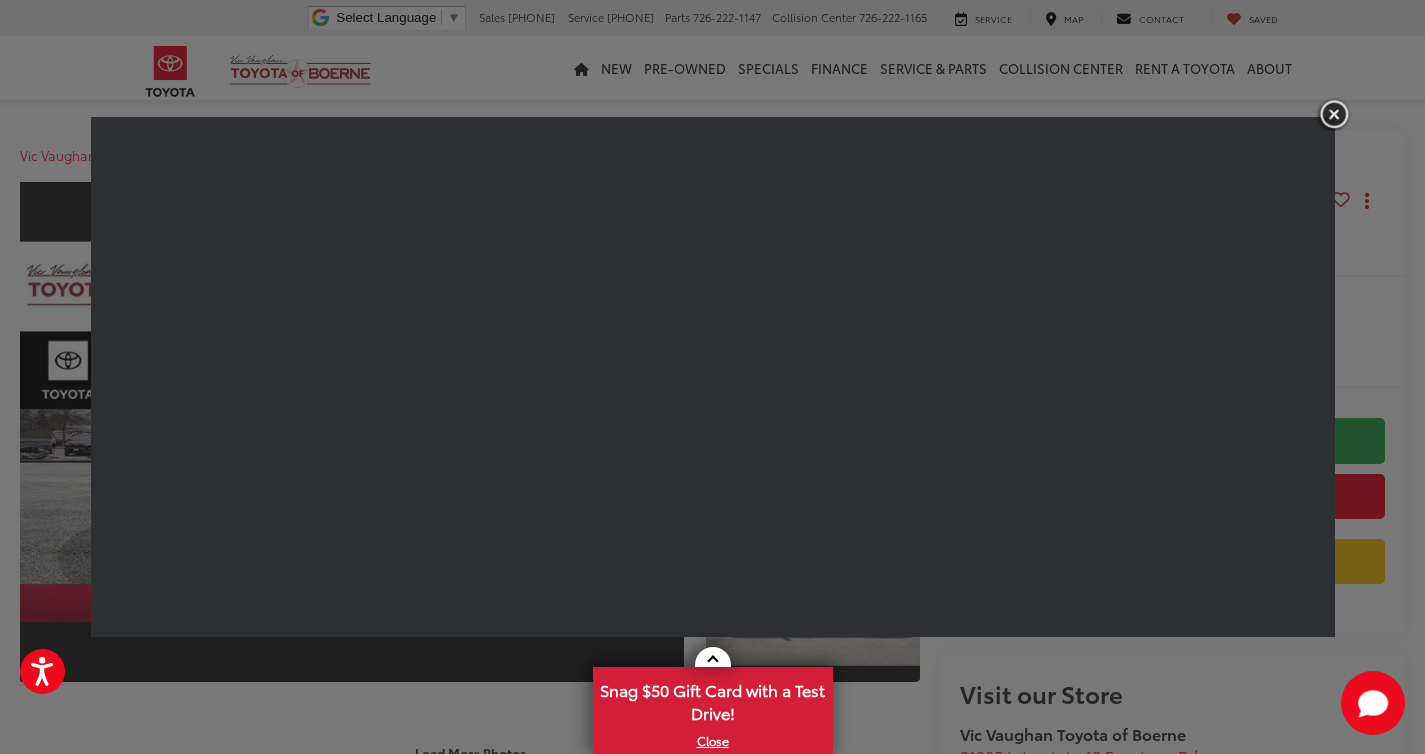 click at bounding box center (1334, 114) 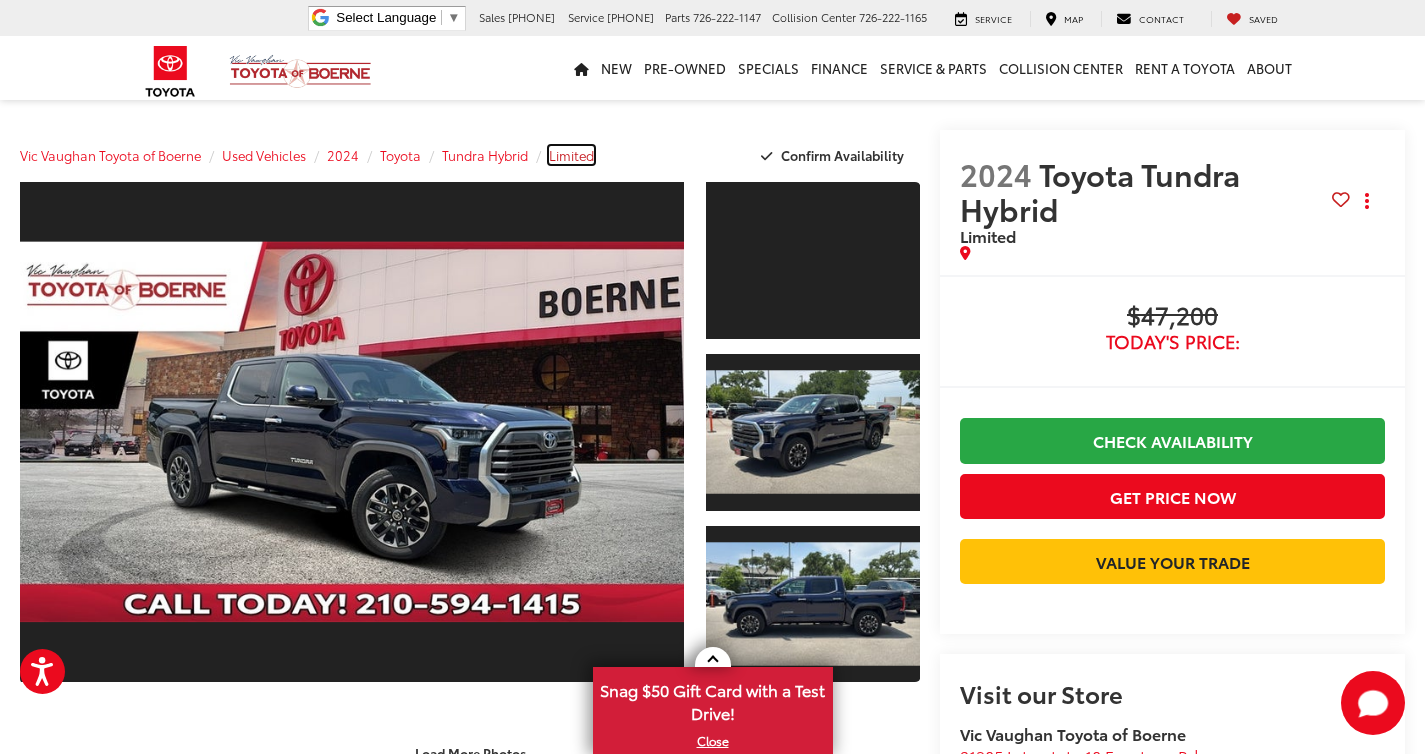 click on "Limited" at bounding box center [571, 155] 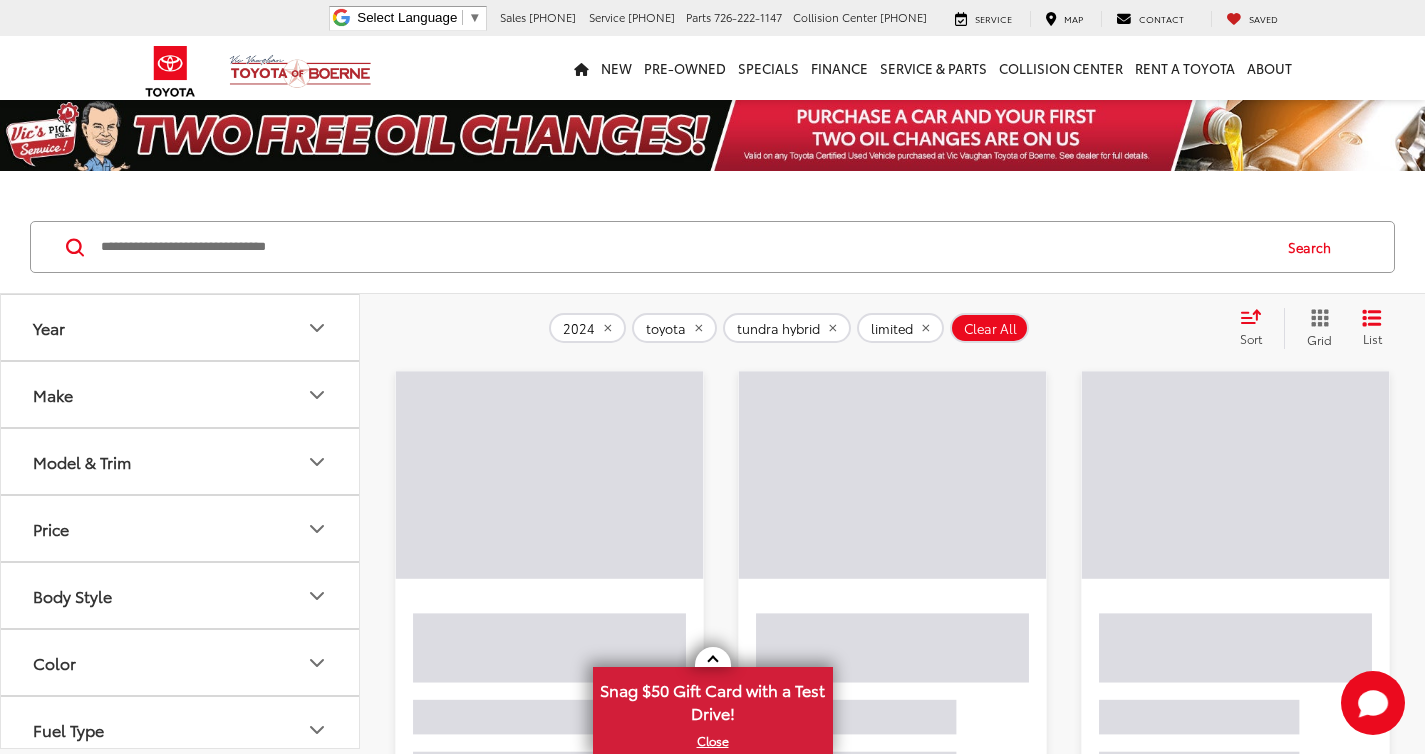 scroll, scrollTop: 0, scrollLeft: 0, axis: both 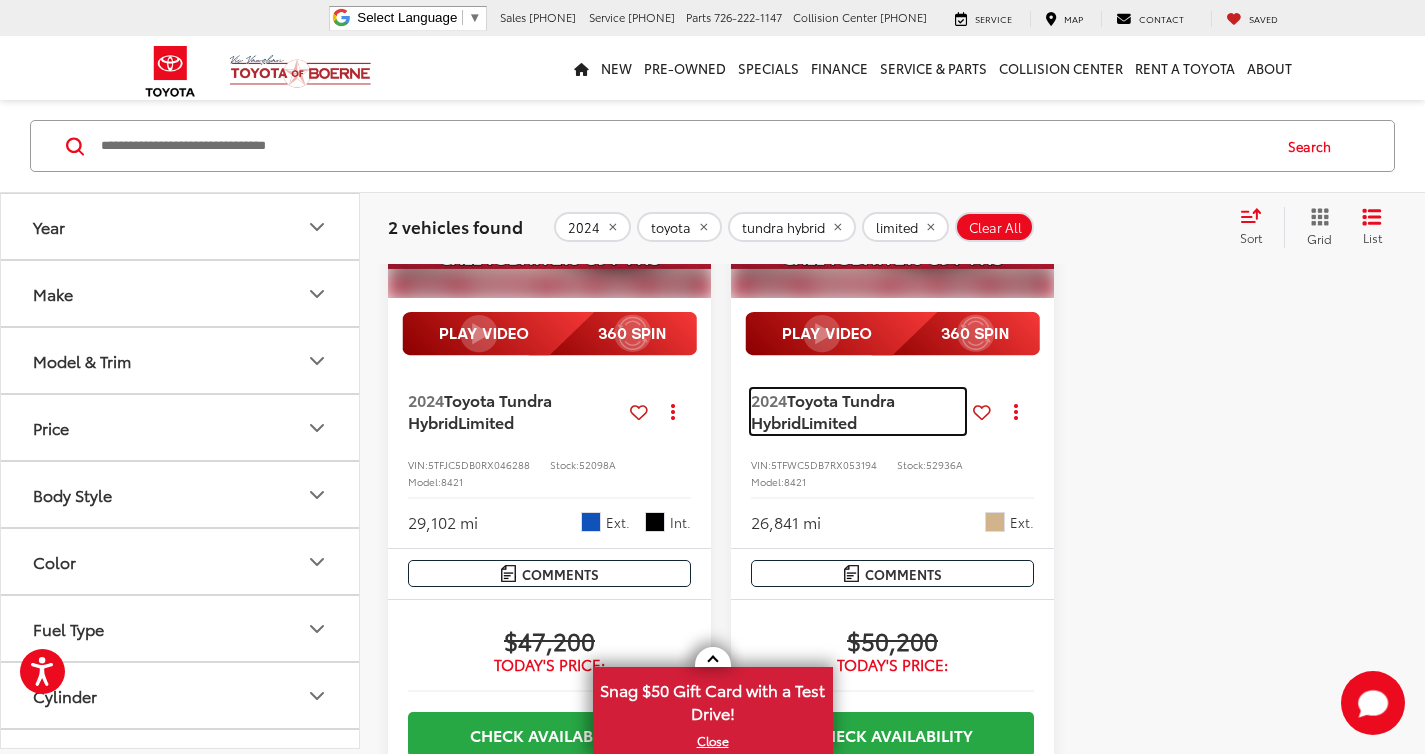 click on "Limited" at bounding box center [829, 421] 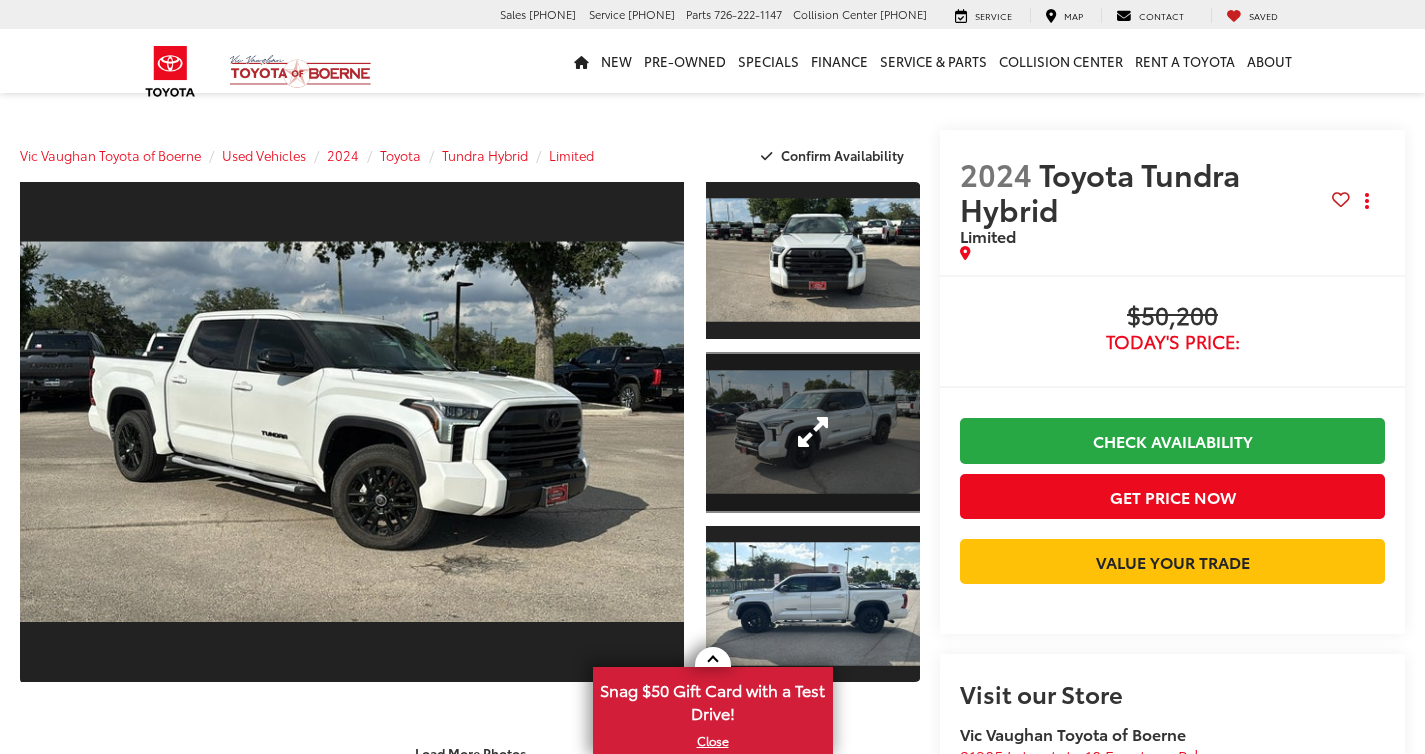 scroll, scrollTop: 0, scrollLeft: 0, axis: both 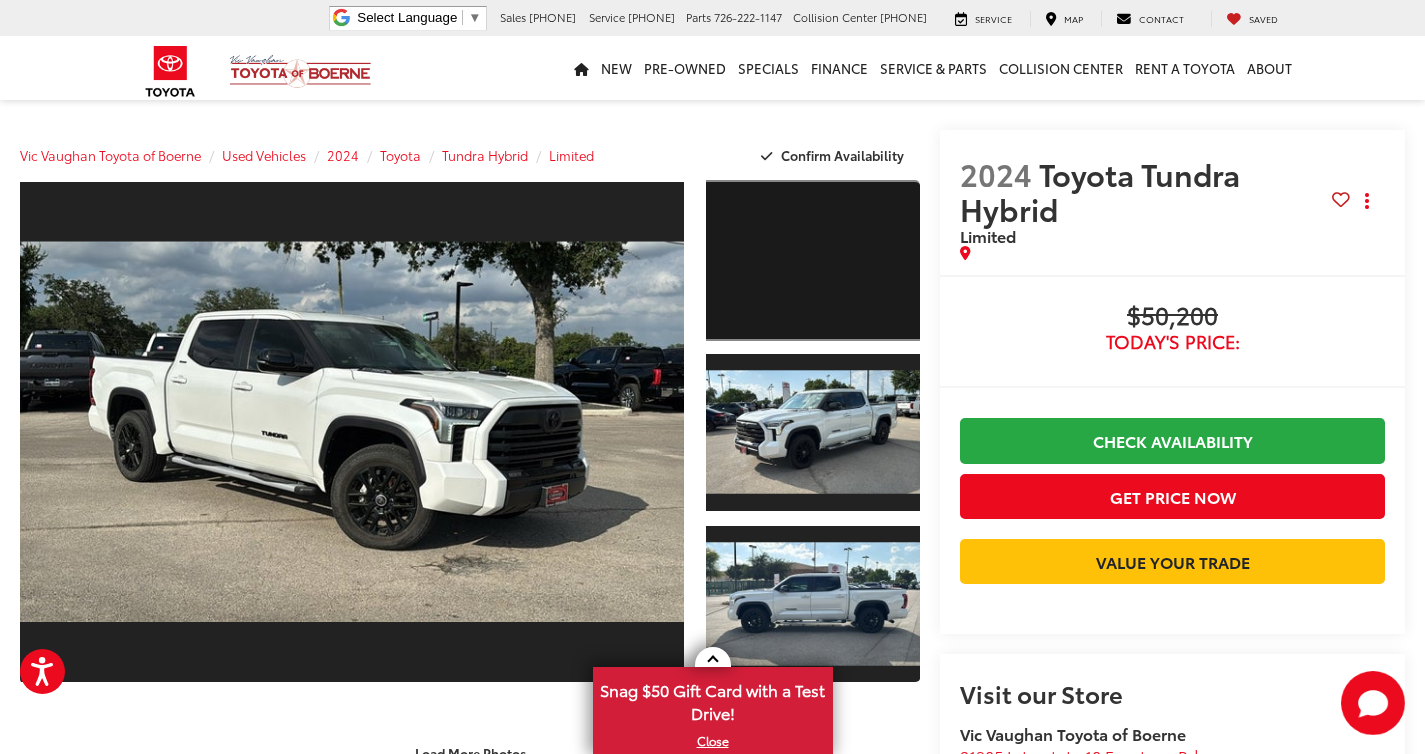 click at bounding box center (813, 260) 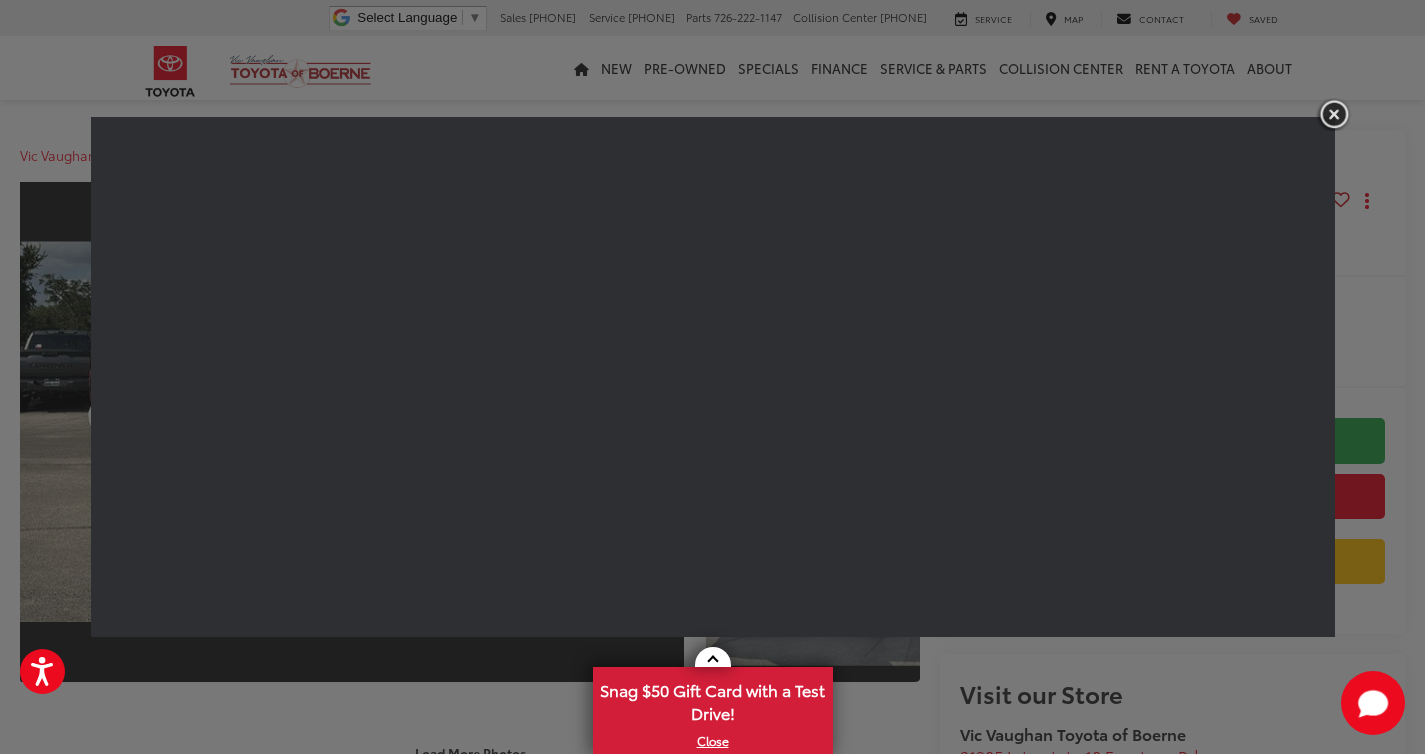click at bounding box center (1334, 114) 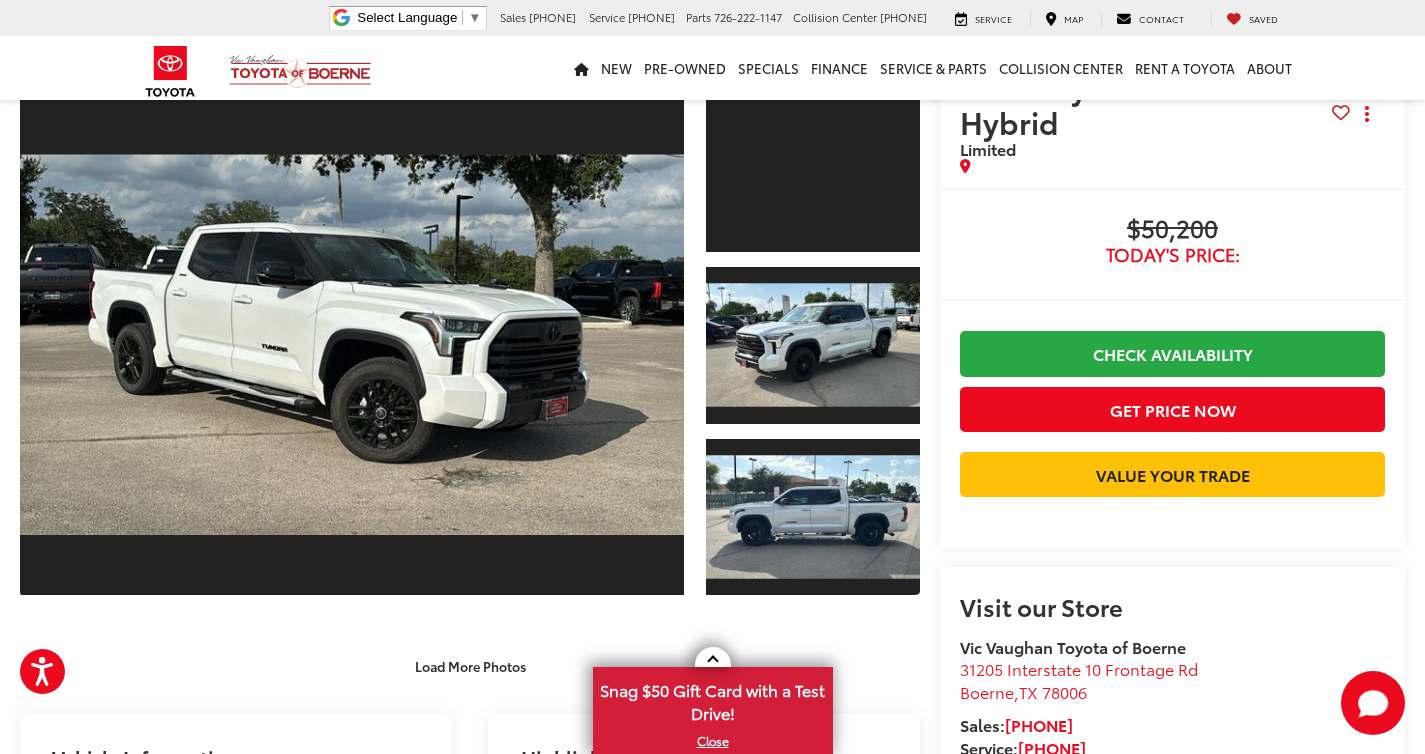 scroll, scrollTop: 0, scrollLeft: 0, axis: both 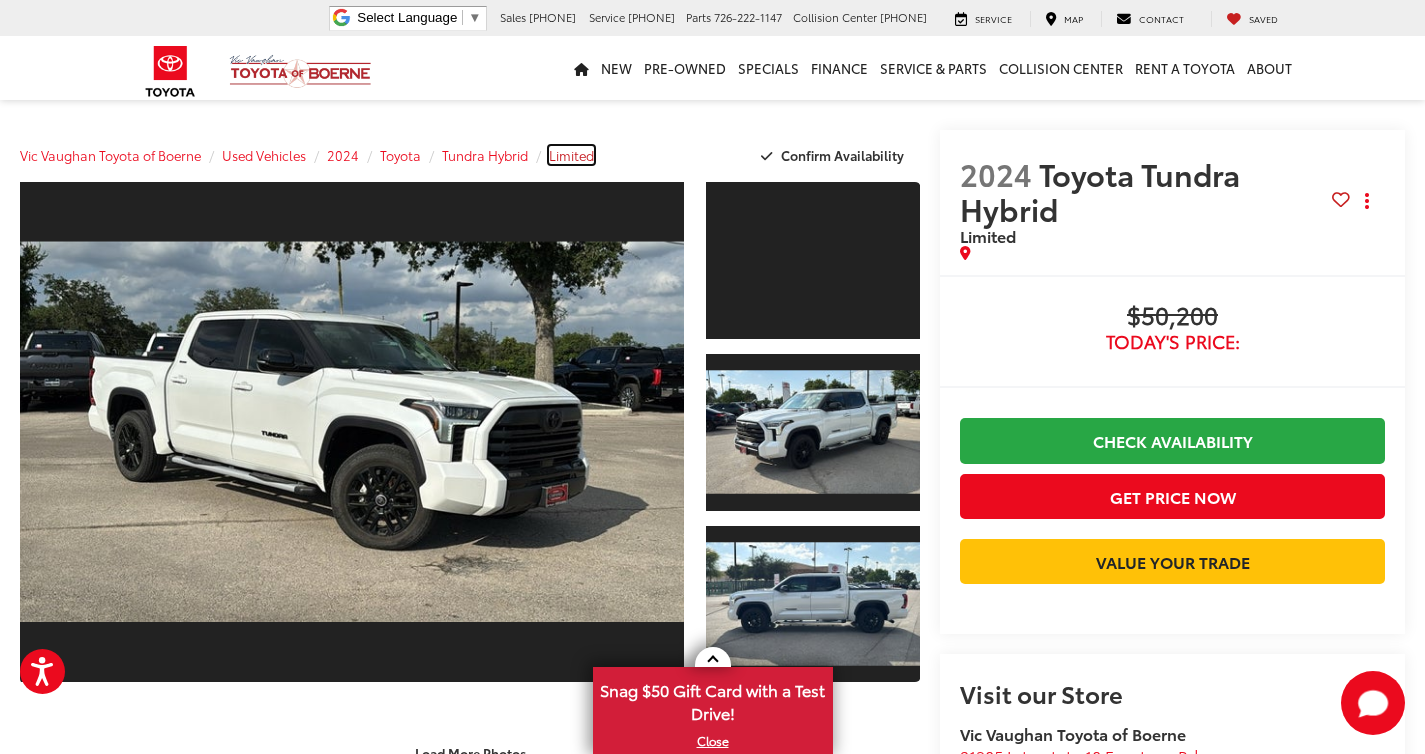 click on "Limited" at bounding box center [571, 155] 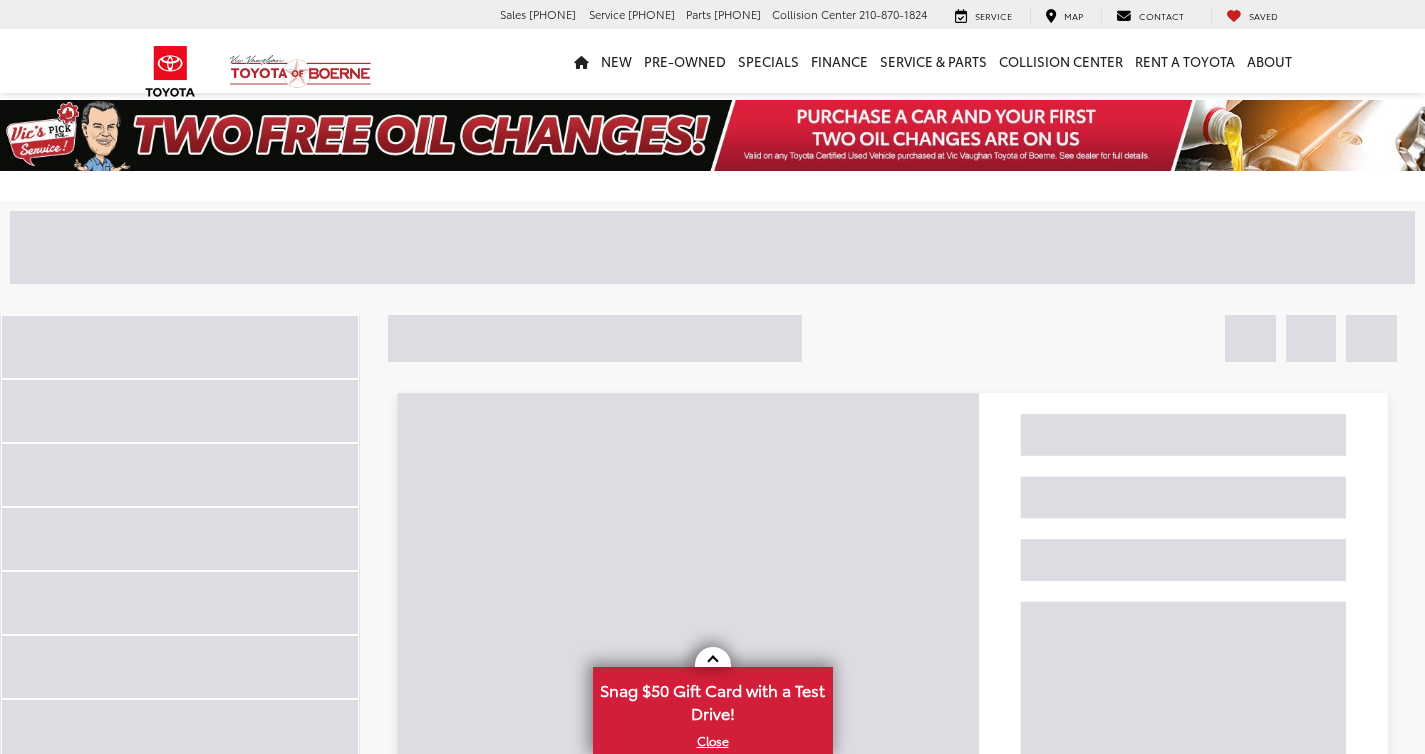 scroll, scrollTop: 0, scrollLeft: 0, axis: both 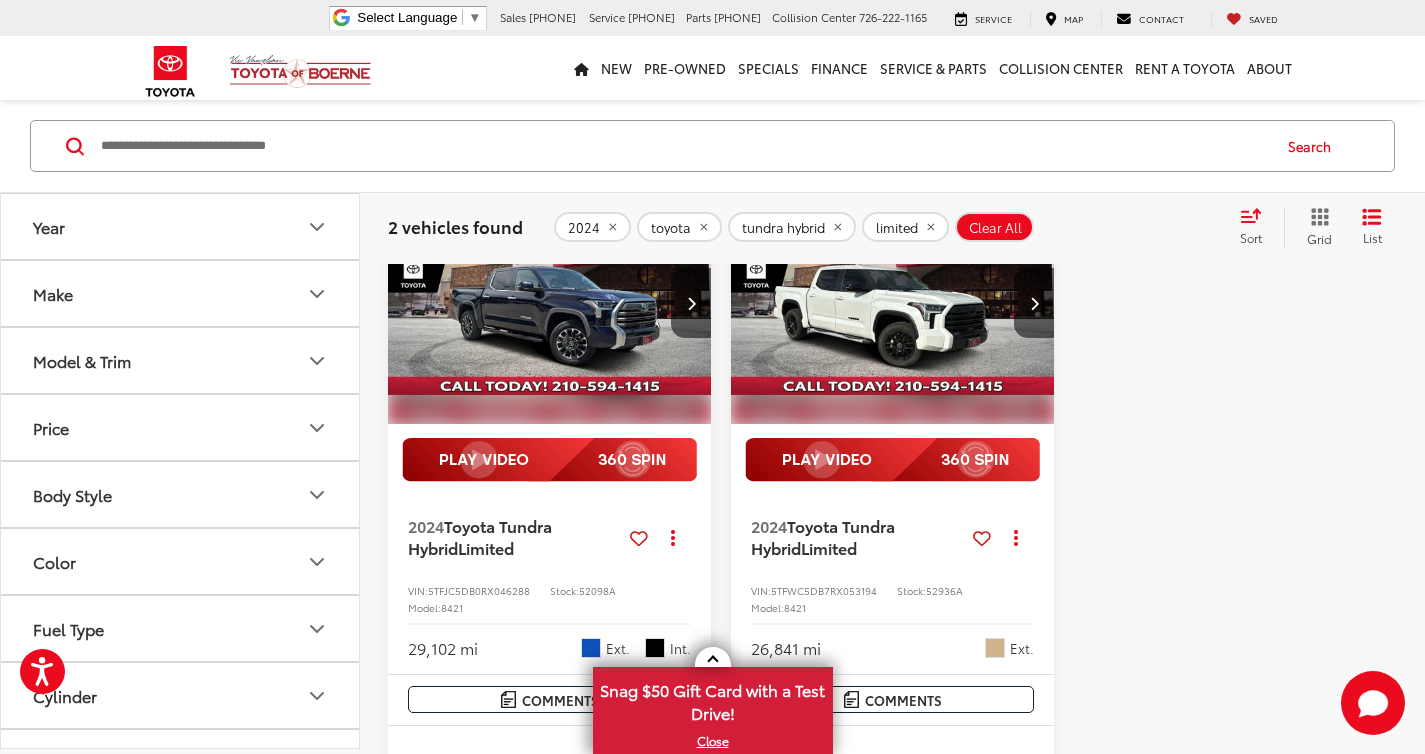 click 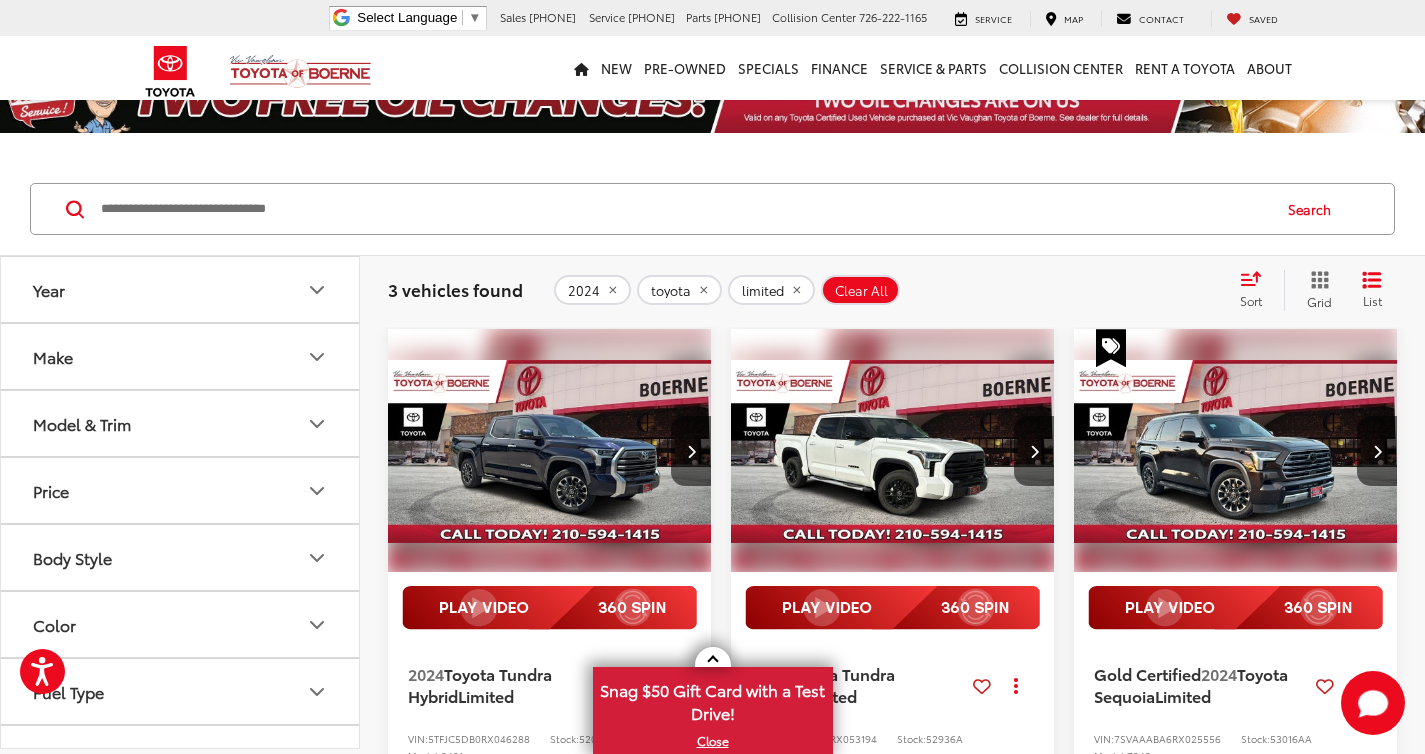 scroll, scrollTop: 30, scrollLeft: 0, axis: vertical 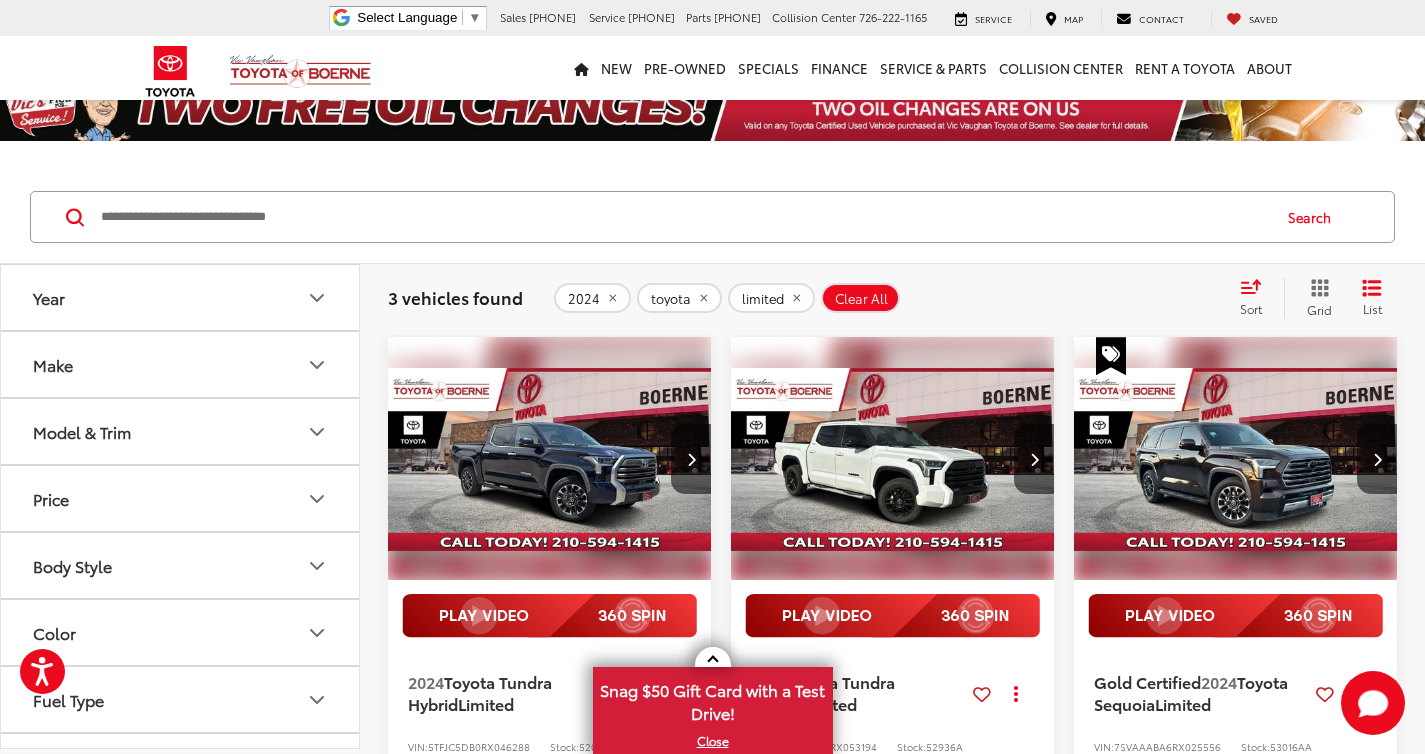 click on "Year" at bounding box center (181, 297) 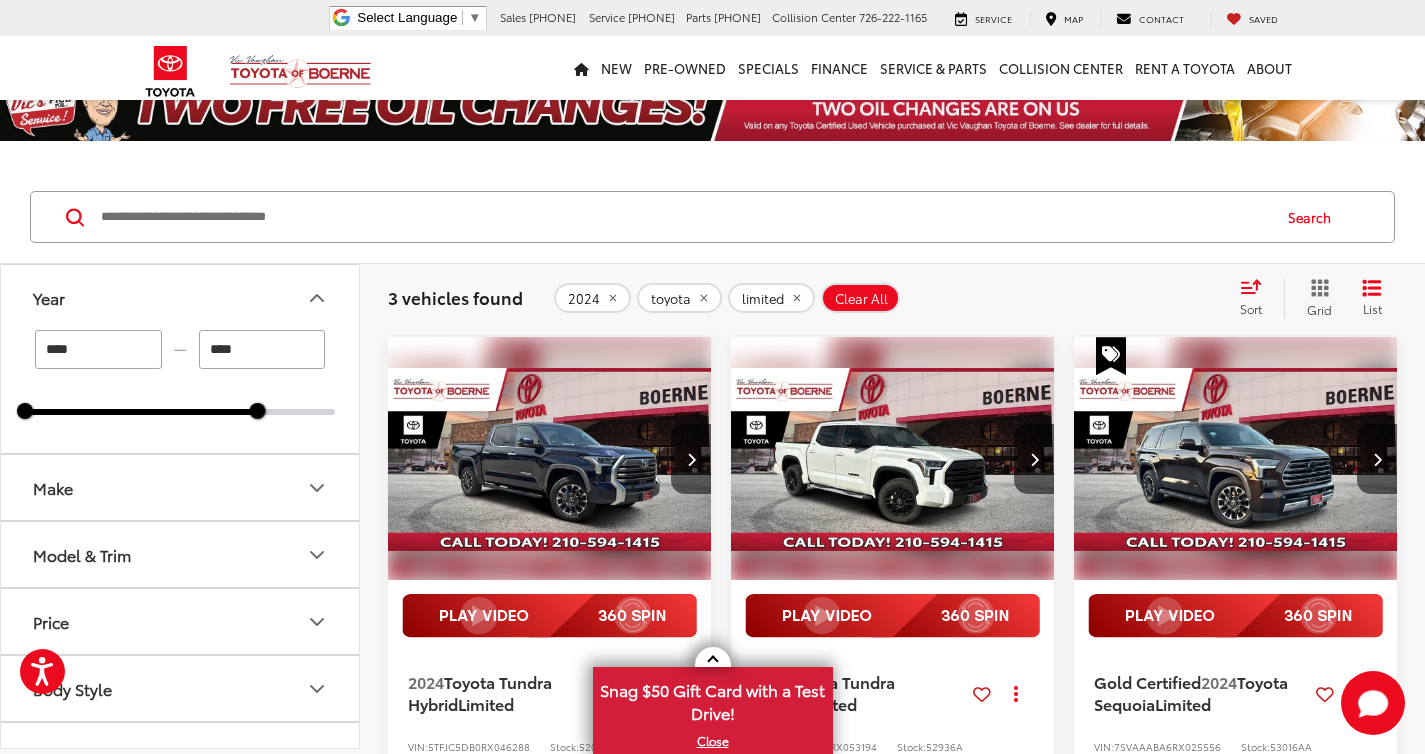 click at bounding box center [141, 412] 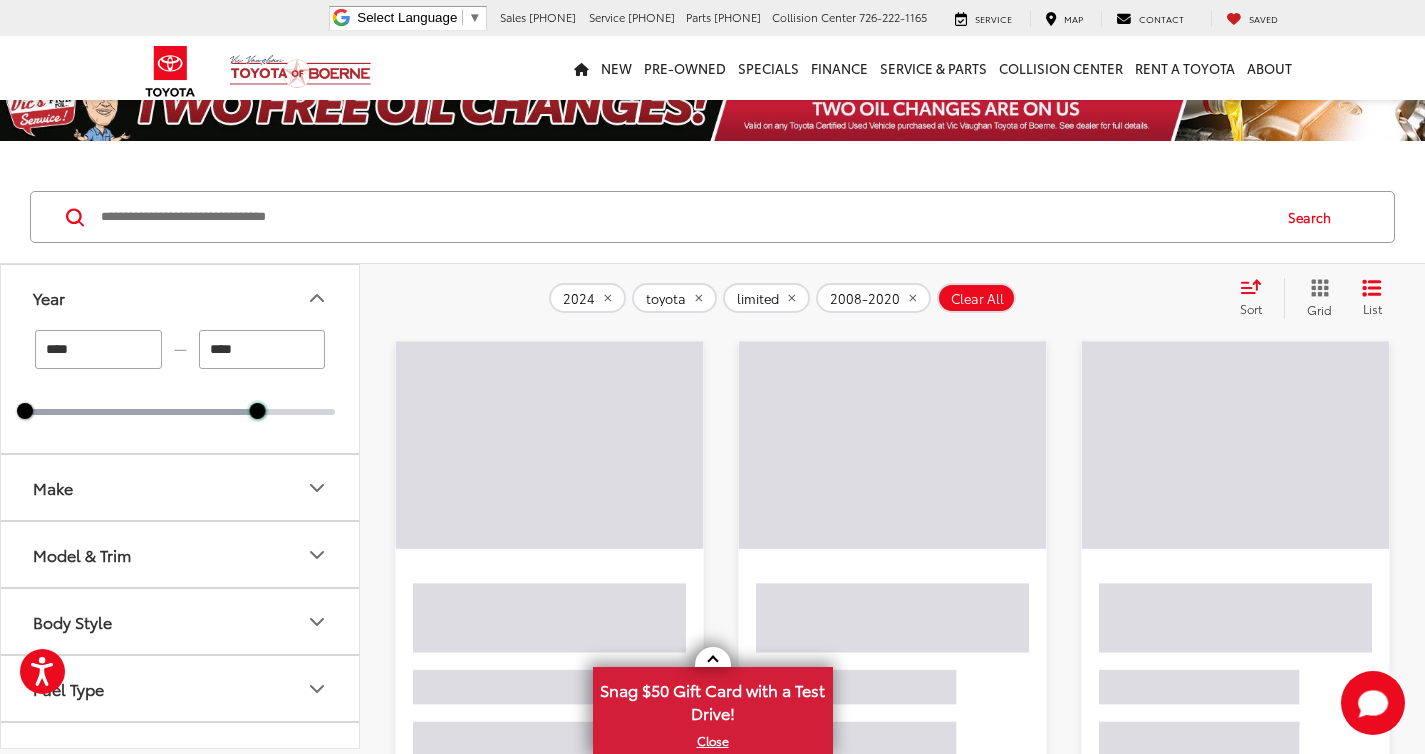 scroll, scrollTop: 0, scrollLeft: 0, axis: both 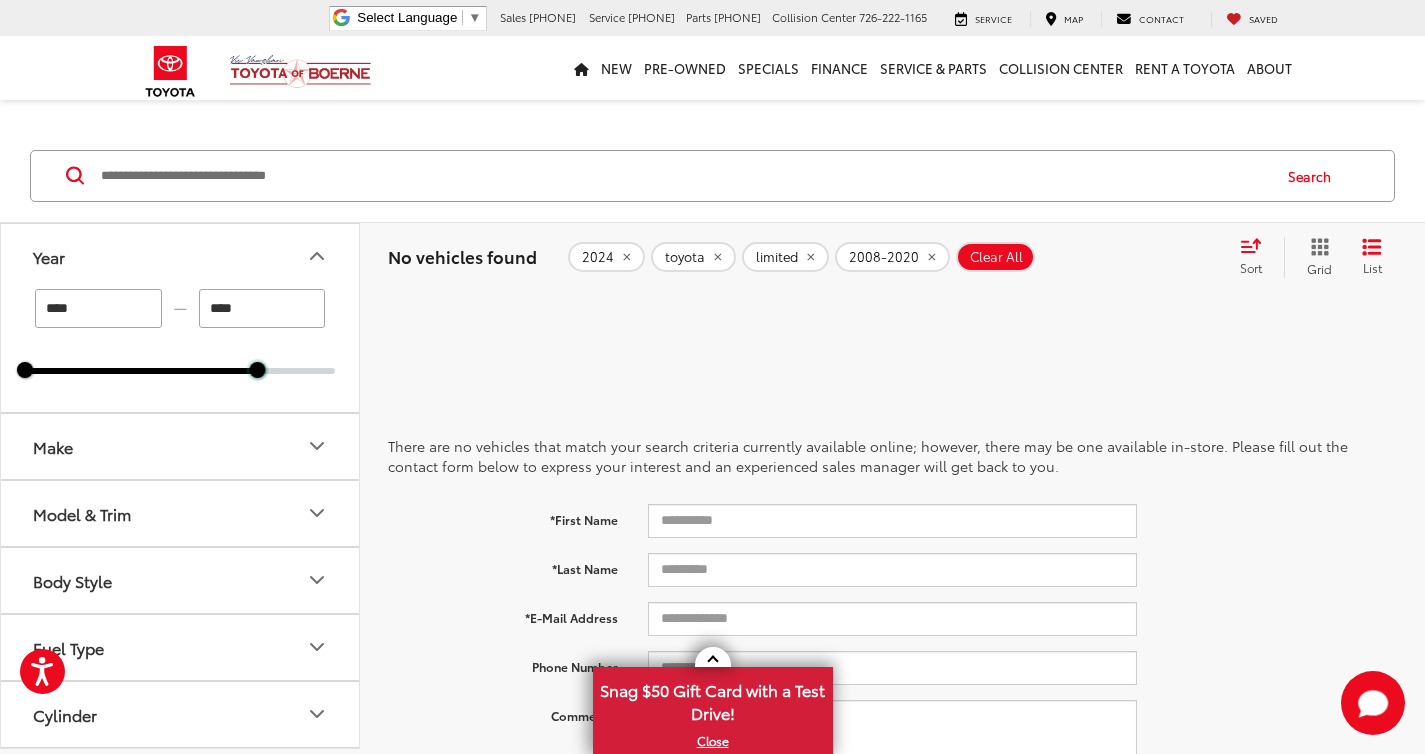 drag, startPoint x: 252, startPoint y: 411, endPoint x: 375, endPoint y: 402, distance: 123.32883 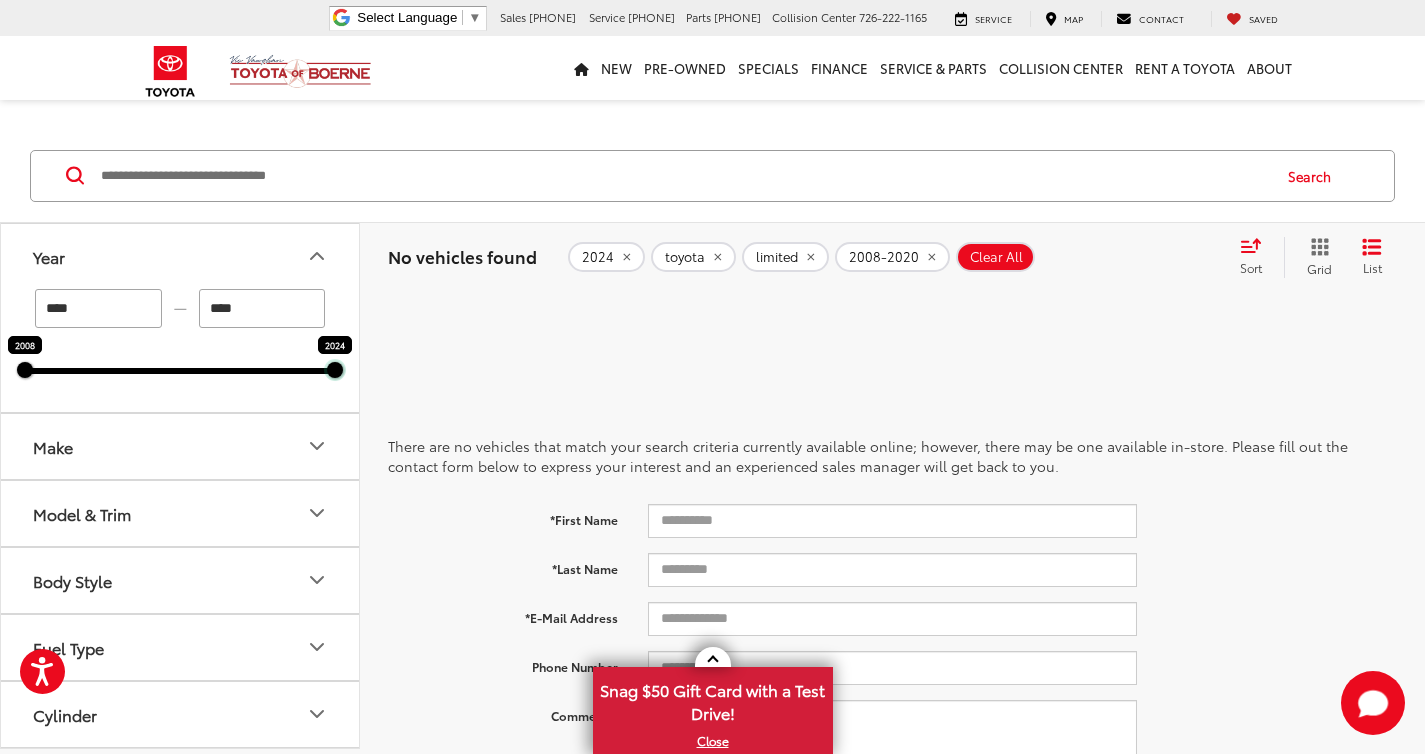 drag, startPoint x: 263, startPoint y: 375, endPoint x: 451, endPoint y: 351, distance: 189.52573 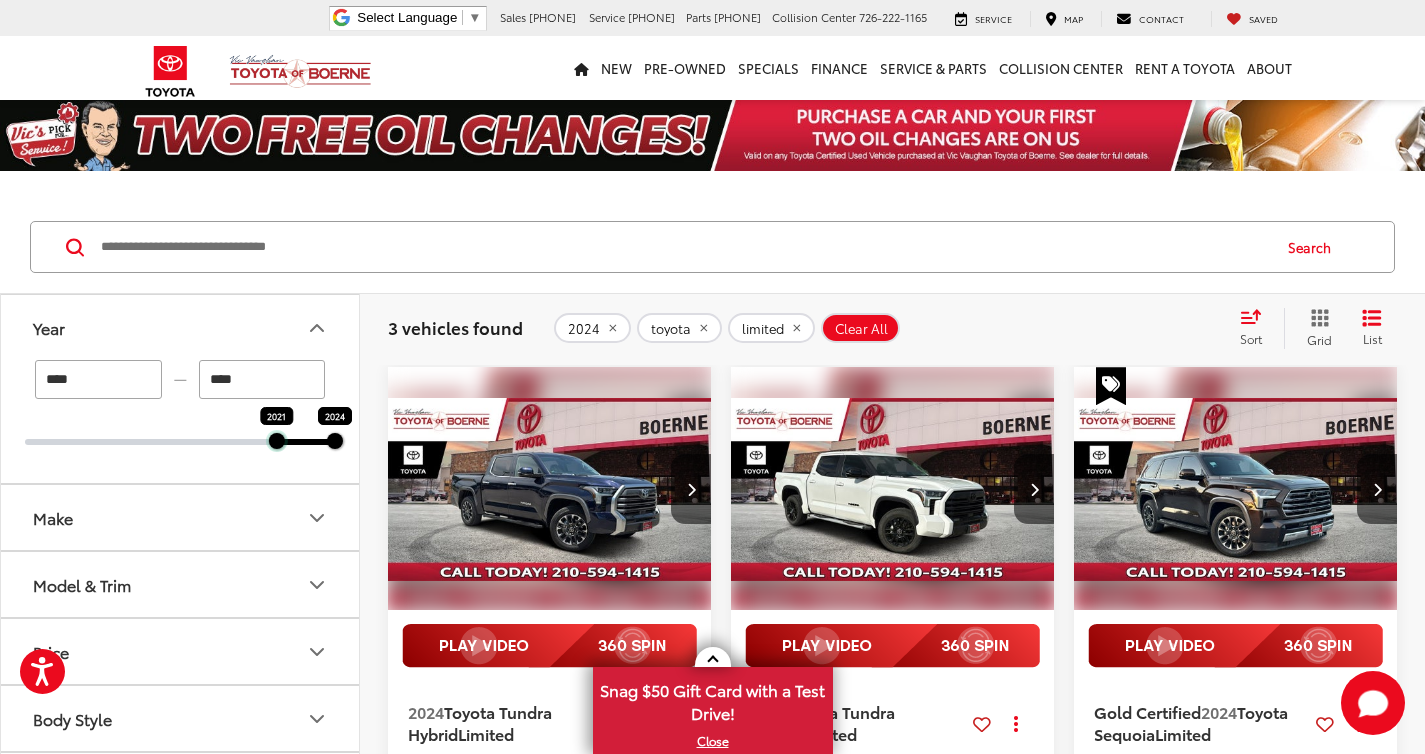 drag, startPoint x: 26, startPoint y: 440, endPoint x: 280, endPoint y: 427, distance: 254.33246 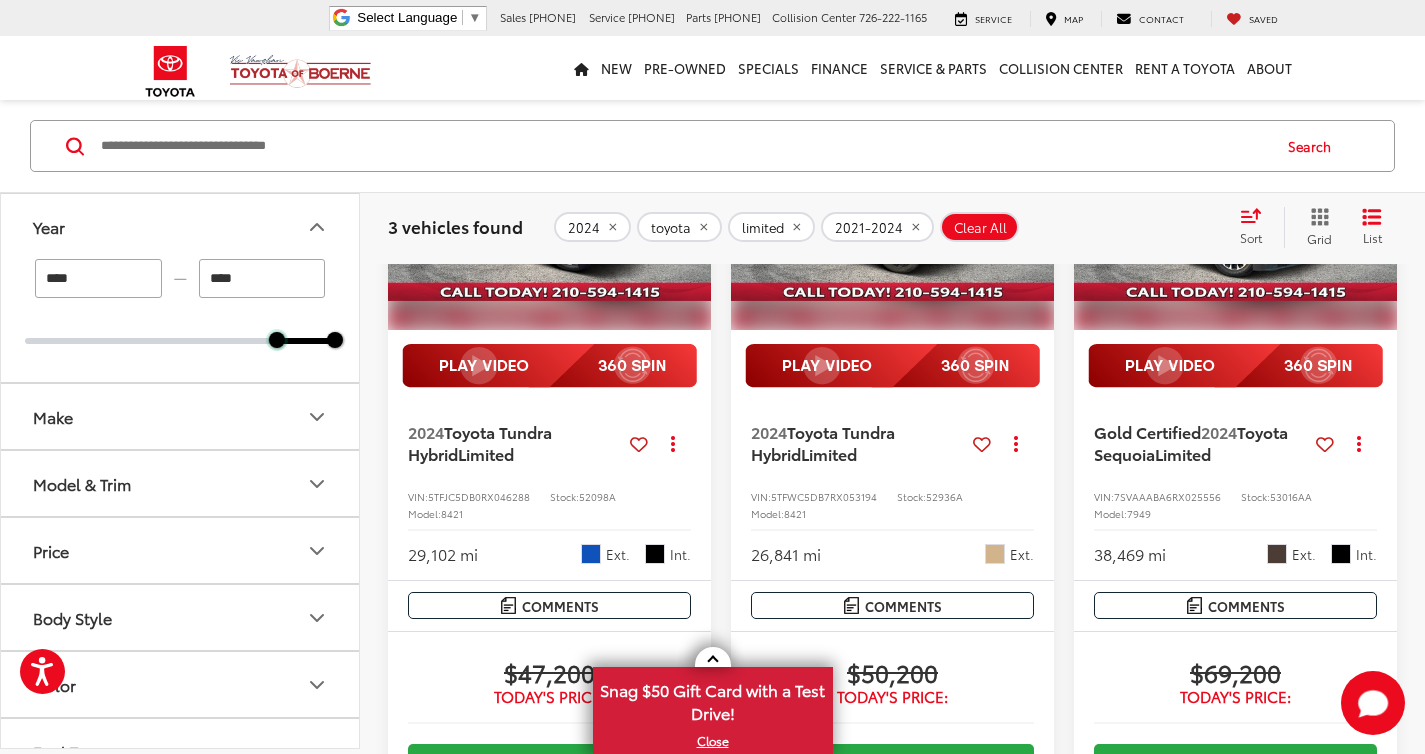 scroll, scrollTop: 299, scrollLeft: 0, axis: vertical 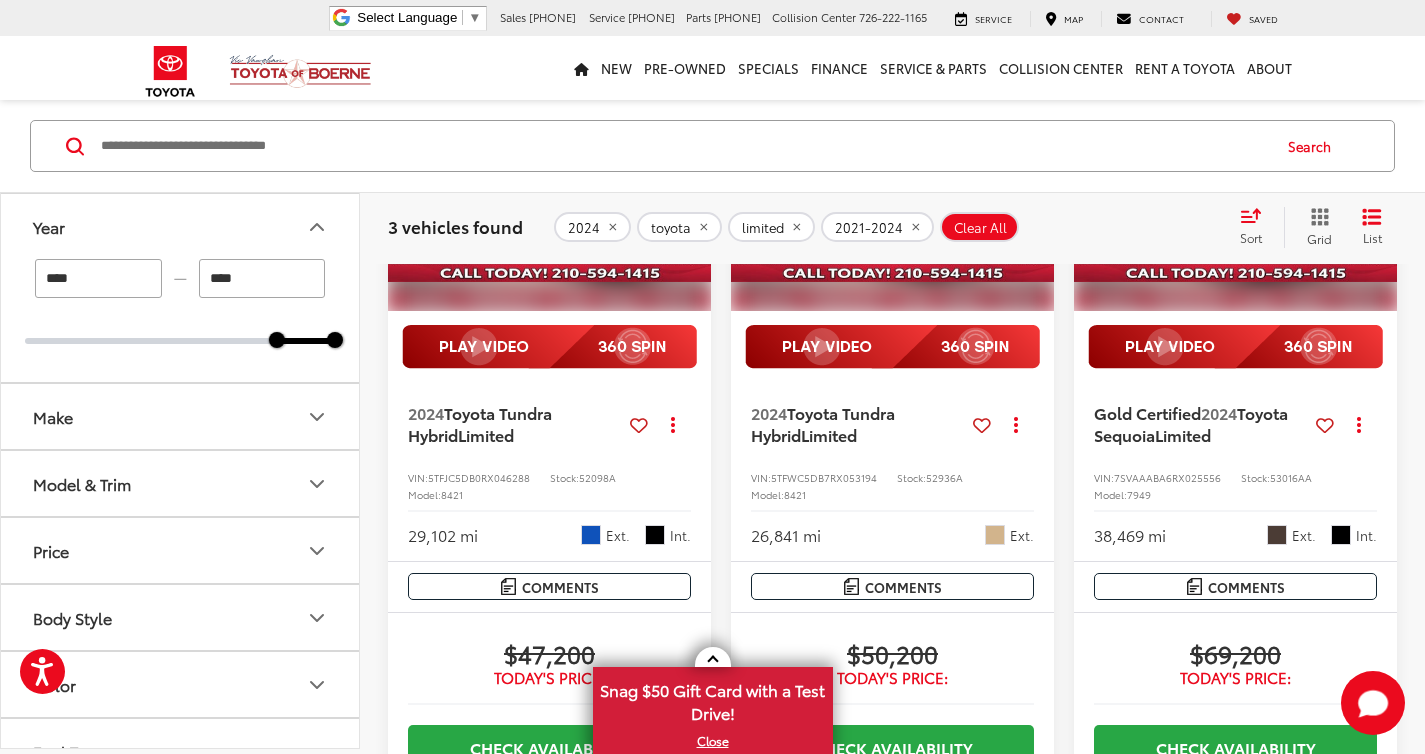 click on "Model & Trim" at bounding box center [181, 483] 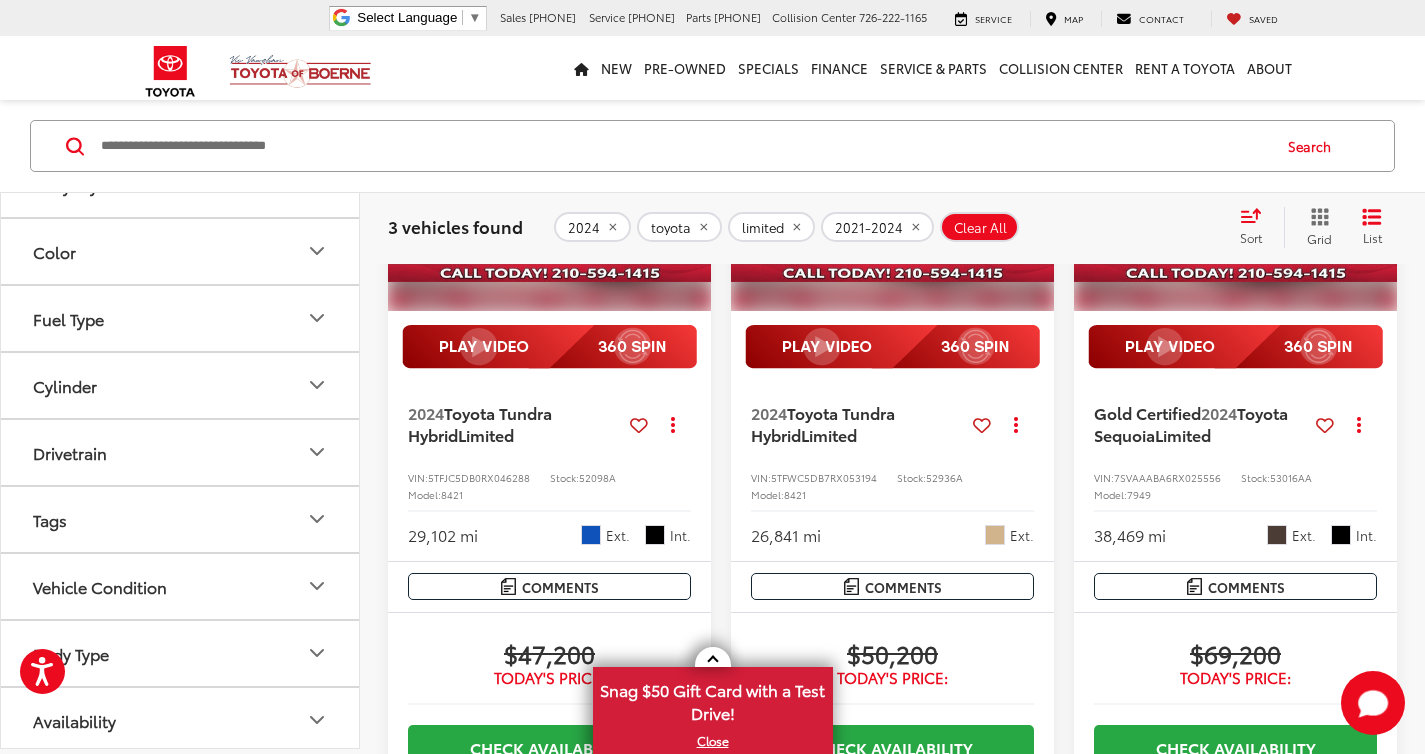 scroll, scrollTop: 3713, scrollLeft: 0, axis: vertical 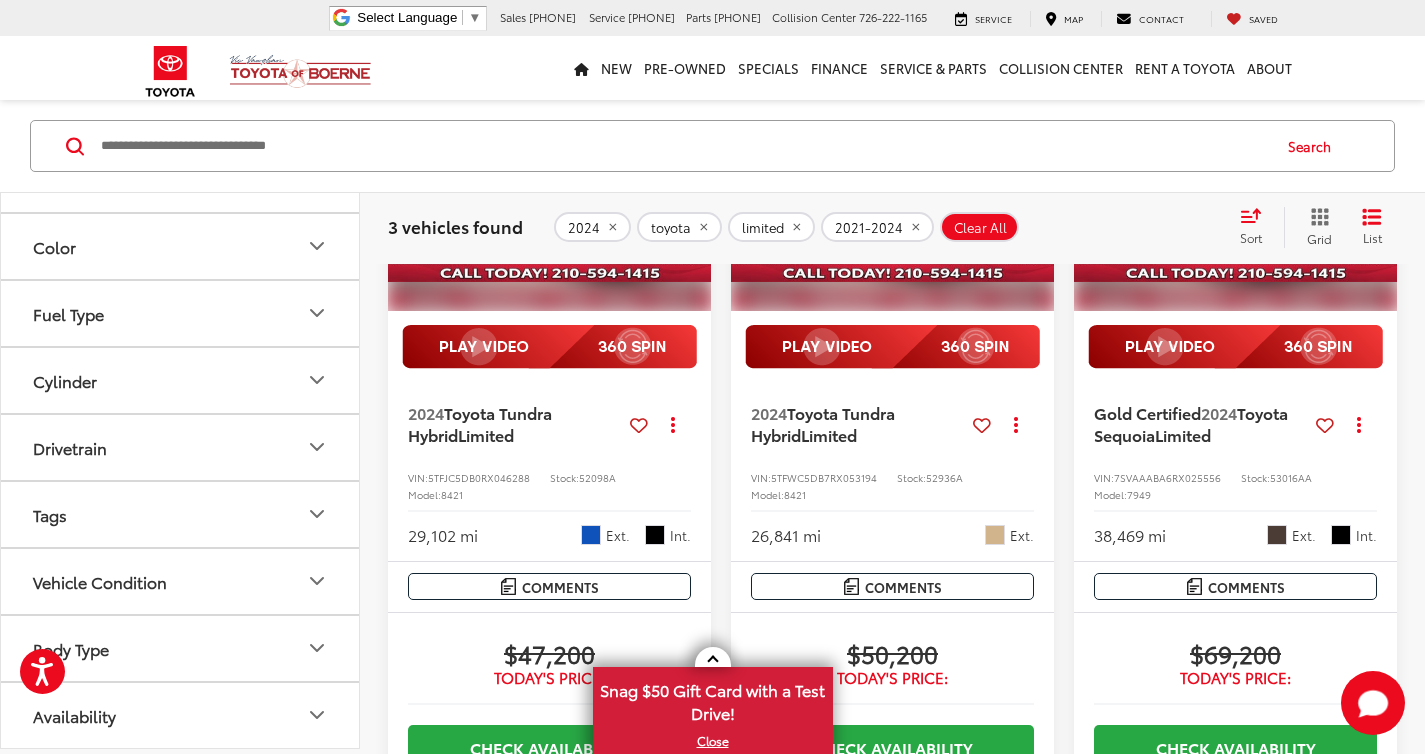 click on "Drivetrain" at bounding box center (181, 446) 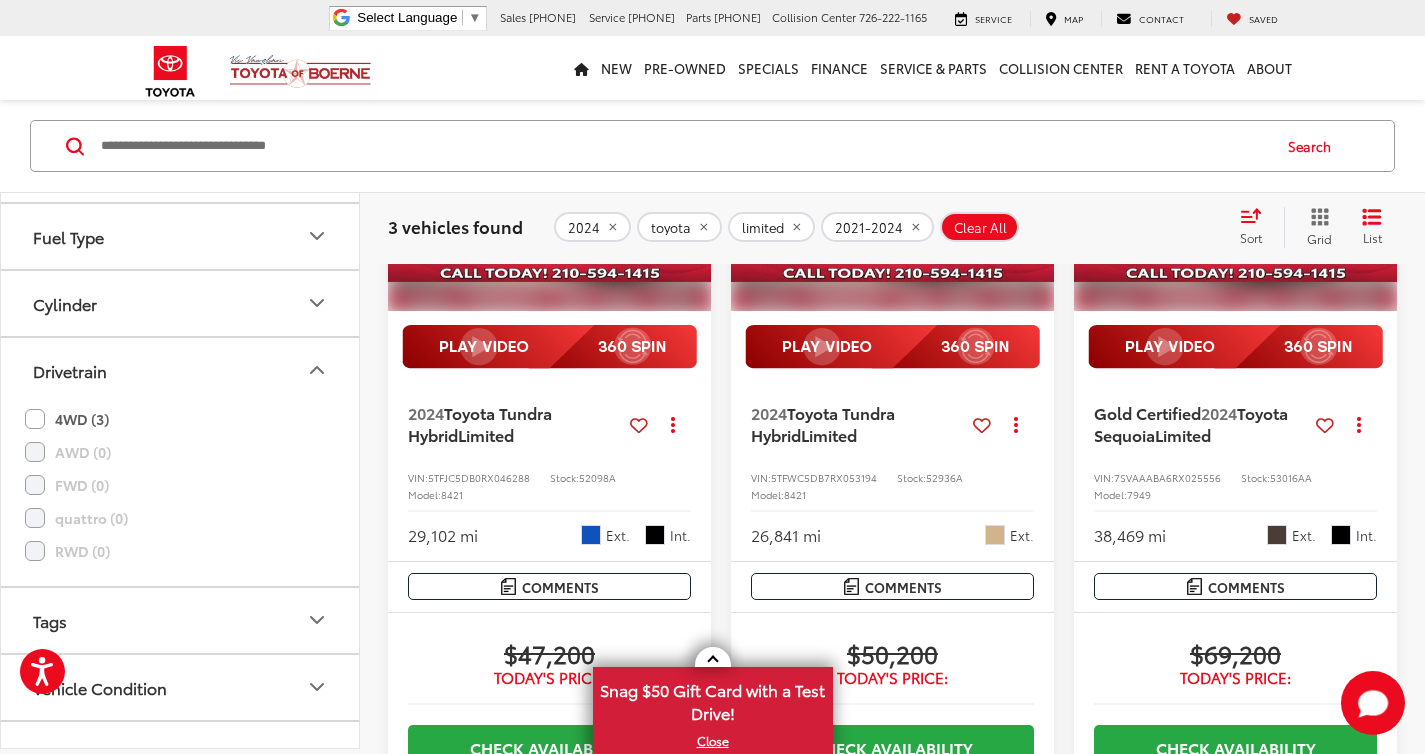 scroll, scrollTop: 3791, scrollLeft: 0, axis: vertical 